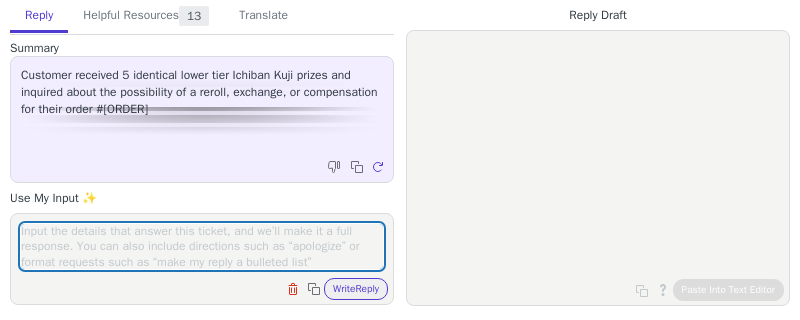 scroll, scrollTop: 0, scrollLeft: 0, axis: both 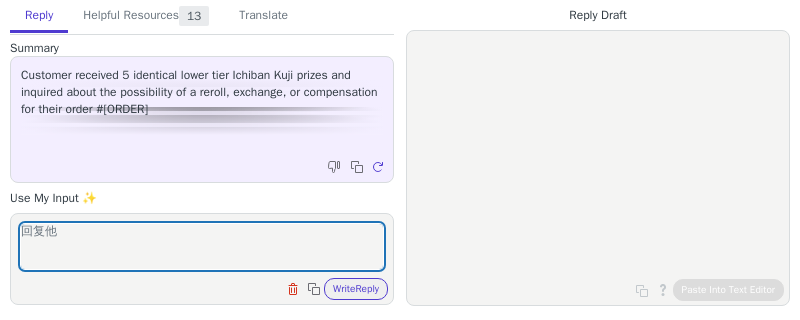 type on "回复他" 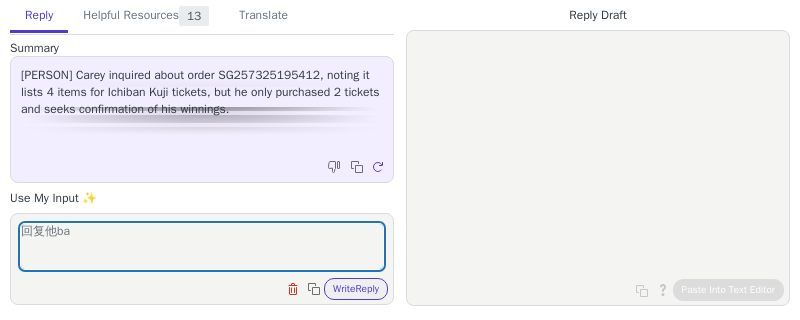 scroll, scrollTop: 0, scrollLeft: 0, axis: both 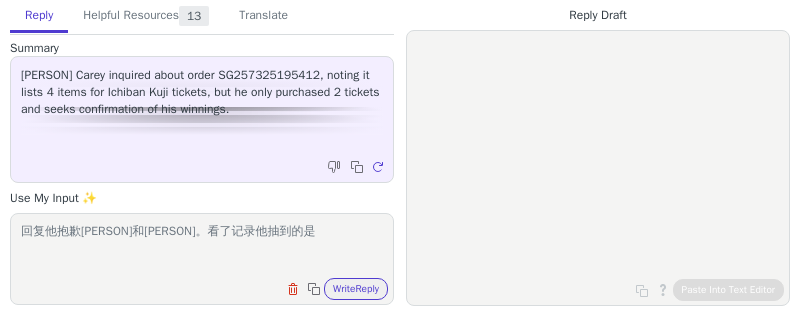 paste on ""F) Charm": 1
"H) Towel": 1】" 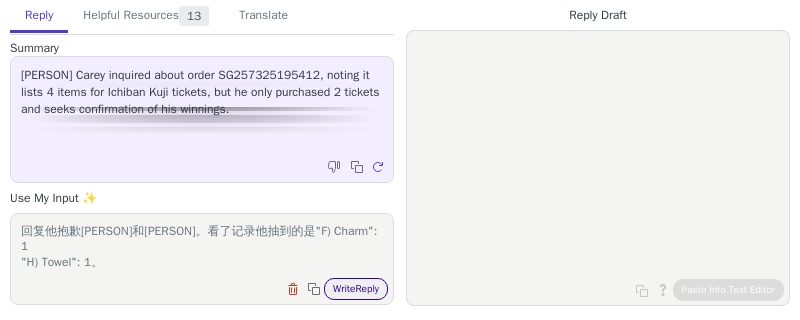 type on "回复他抱歉[PERSON]和[PERSON]。看了记录他抽到的是"F) Charm": 1
"H) Towel": 1。" 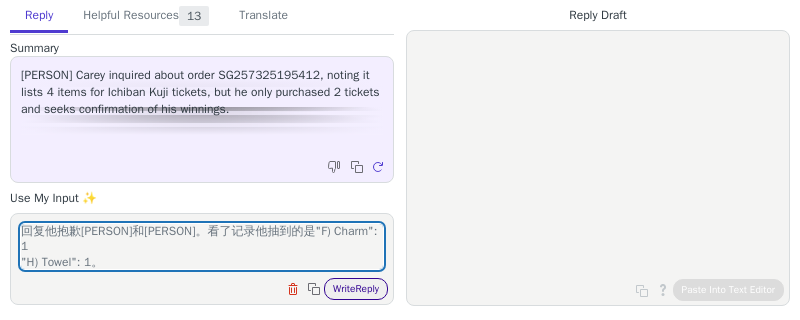 click on "Write  Reply" at bounding box center [356, 289] 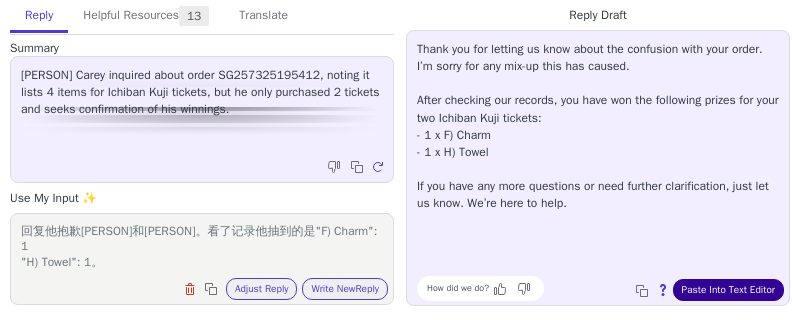 click on "Paste Into Text Editor" at bounding box center [728, 290] 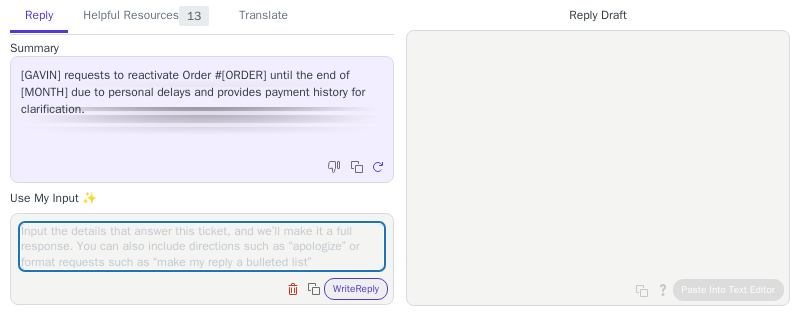 scroll, scrollTop: 0, scrollLeft: 0, axis: both 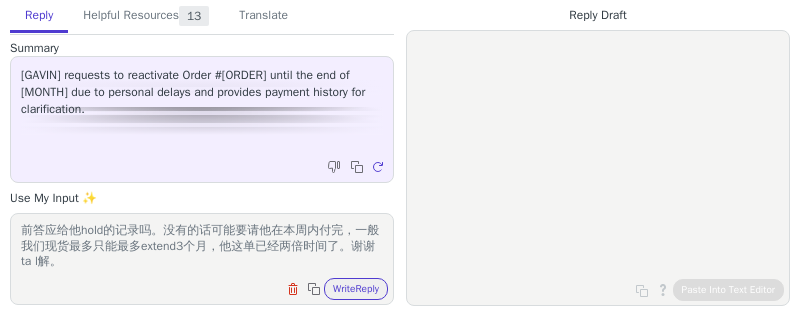 type on "回复看记录我们帮他extend这个deadline超过半年了请问他有我们之前答应给他hold的记录吗。没有的话可能要请他在本周内付完，一般我们现货最多只能最多extend3个月，他这单已经两倍时间了。谢谢ta l解。" 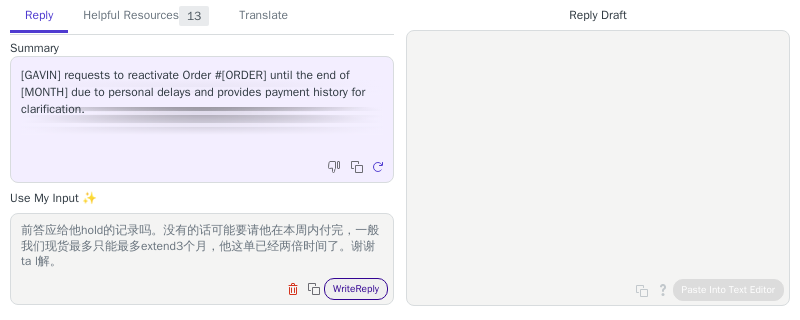 click on "Write  Reply" at bounding box center [356, 289] 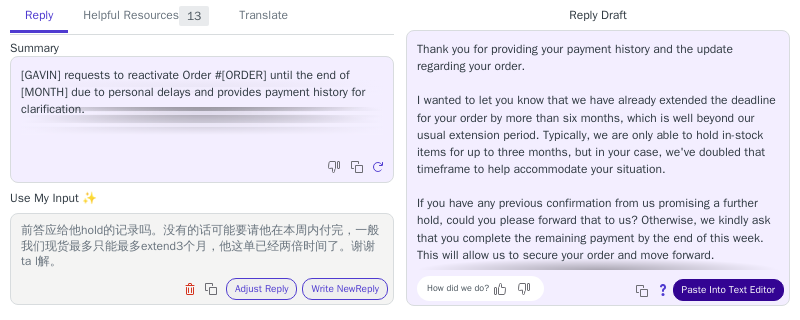 click on "Paste Into Text Editor" at bounding box center [728, 290] 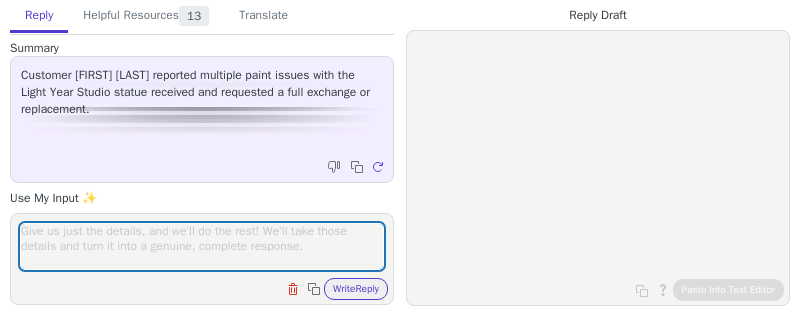 scroll, scrollTop: 0, scrollLeft: 0, axis: both 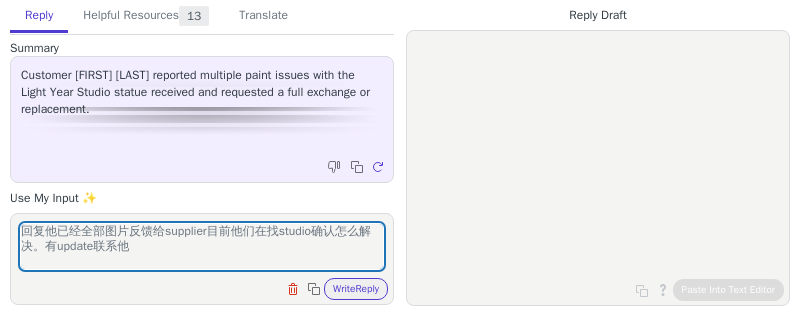 type on "回复他已经全部图片反馈给supplier目前他们在找studio确认怎么解决。有update联系他" 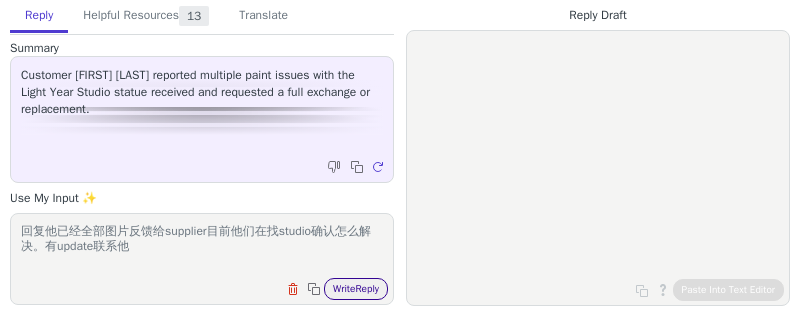 click on "Write  Reply" at bounding box center (356, 289) 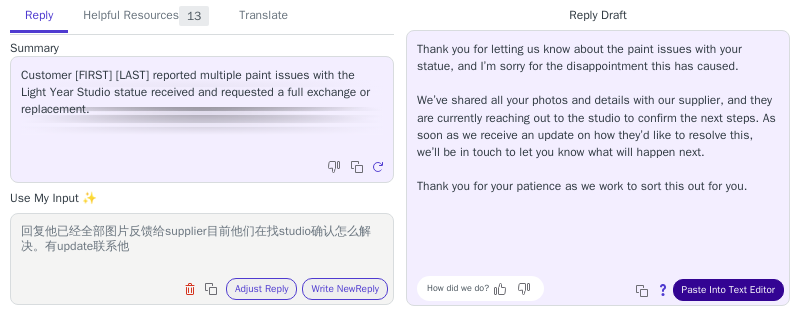 click on "Paste Into Text Editor" at bounding box center [728, 290] 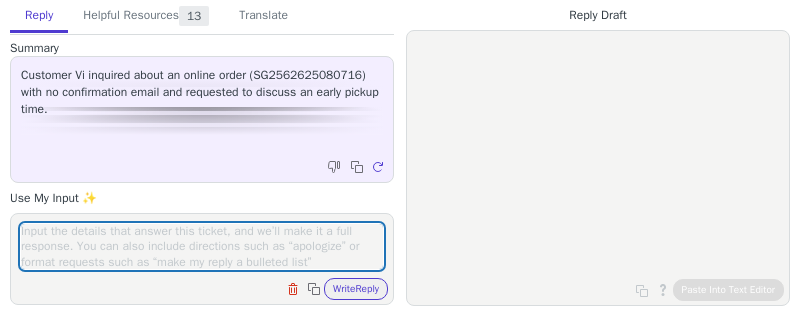 scroll, scrollTop: 0, scrollLeft: 0, axis: both 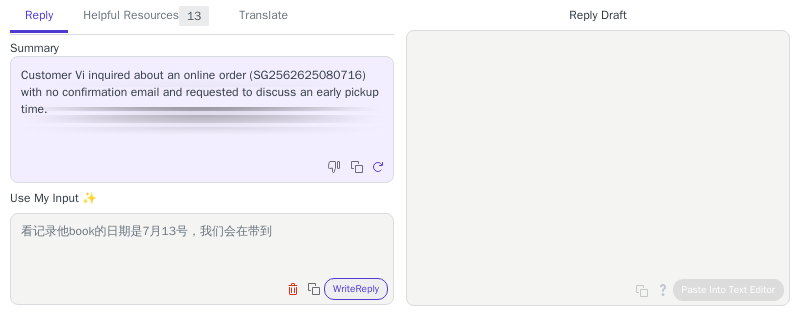 click on "看记录他book的日期是7月13号，我们会在带到" at bounding box center (202, 246) 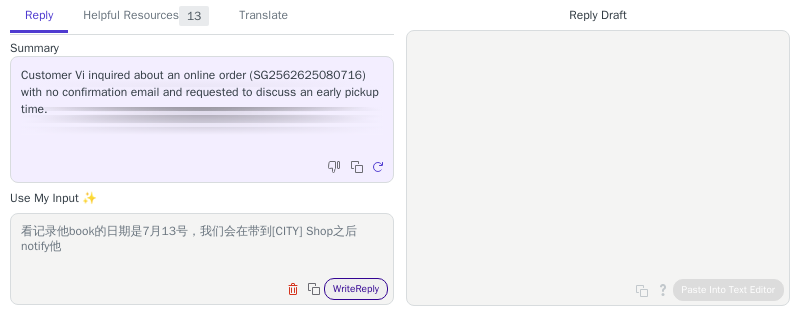 click on "Write  Reply" at bounding box center (356, 289) 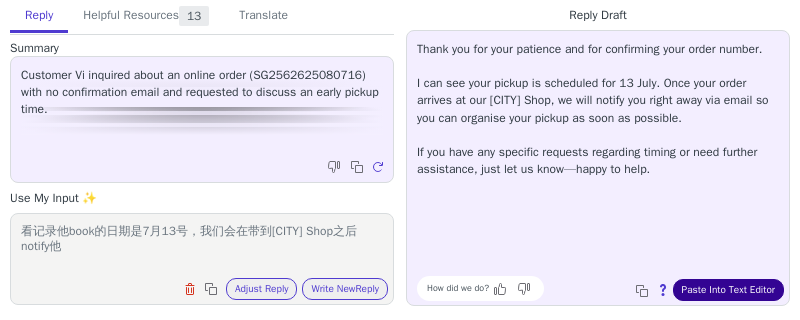 click on "Paste Into Text Editor" at bounding box center (728, 290) 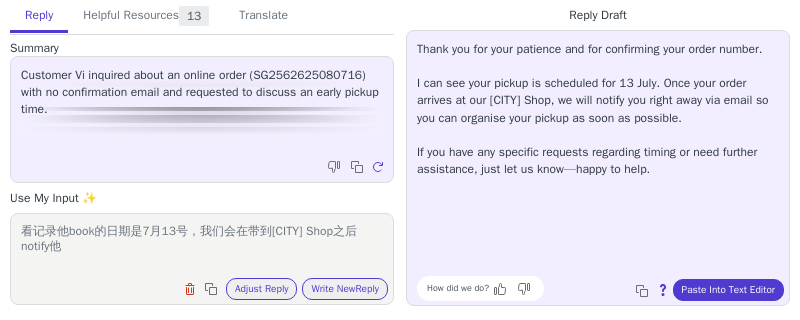 click on "看记录他book的日期是7月13号，我们会在带到Haymarket Shop之后notify他" at bounding box center (202, 246) 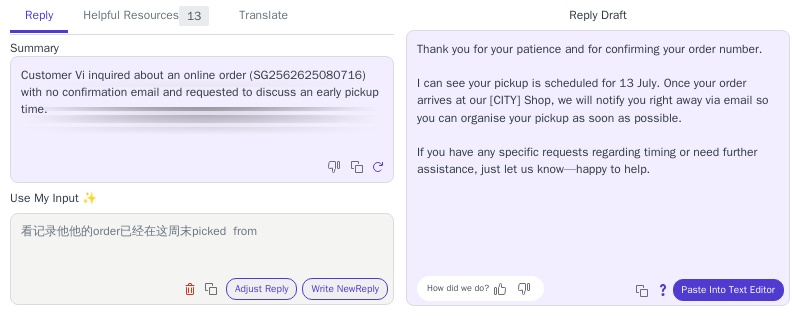 click on "看记录他他的order已经在这周末picked  from Clear field Copy to clipboard Adjust Reply Use input to adjust reply draft Write New  Reply" at bounding box center (202, 259) 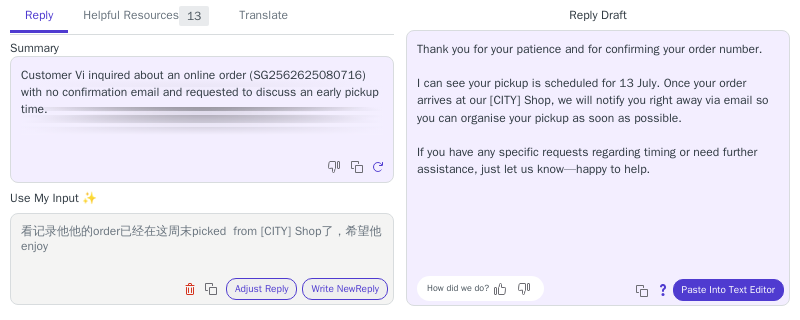 scroll, scrollTop: 0, scrollLeft: 0, axis: both 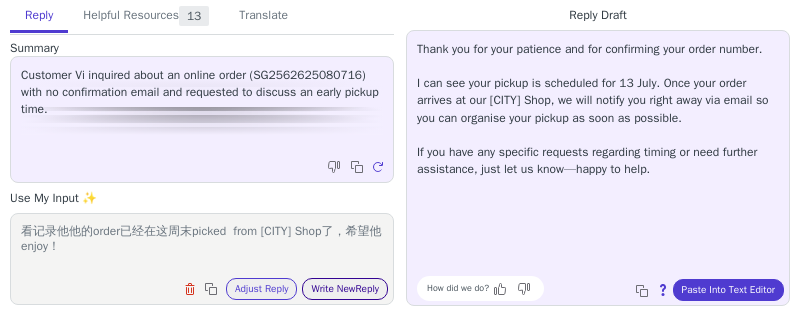 type on "看记录他他的order已经在这周末picked  from Hurstville Shop了，希望他enjoy！" 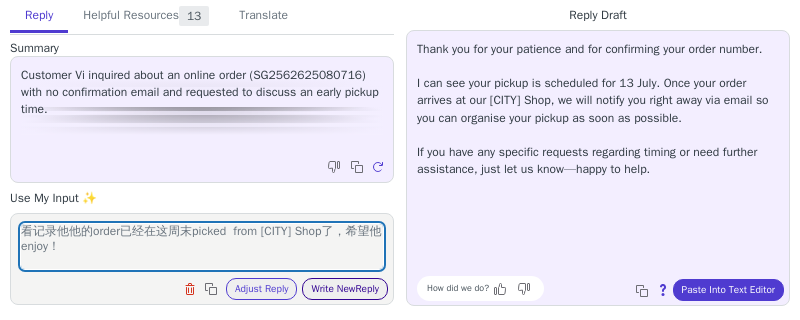 click on "Write New  Reply" at bounding box center [345, 289] 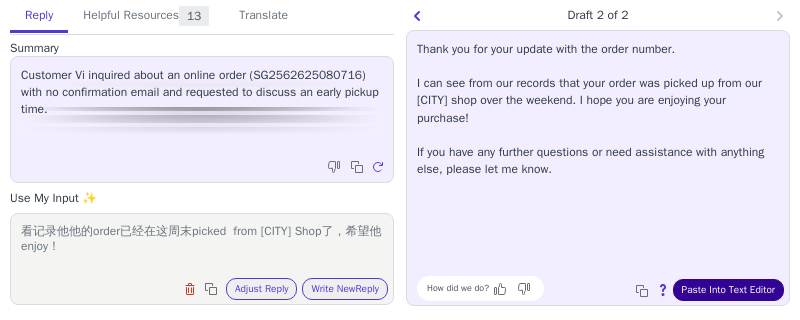 click on "Paste Into Text Editor" at bounding box center (728, 290) 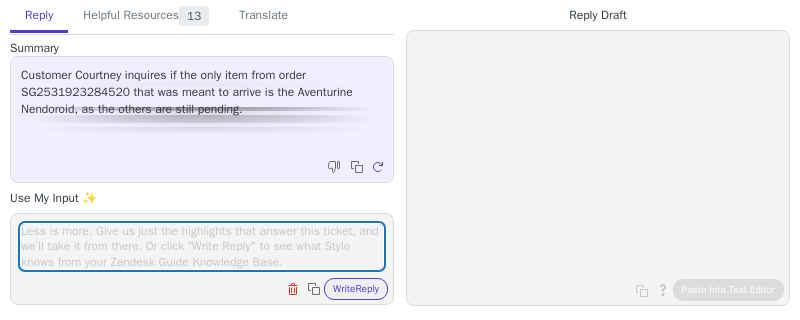 scroll, scrollTop: 0, scrollLeft: 0, axis: both 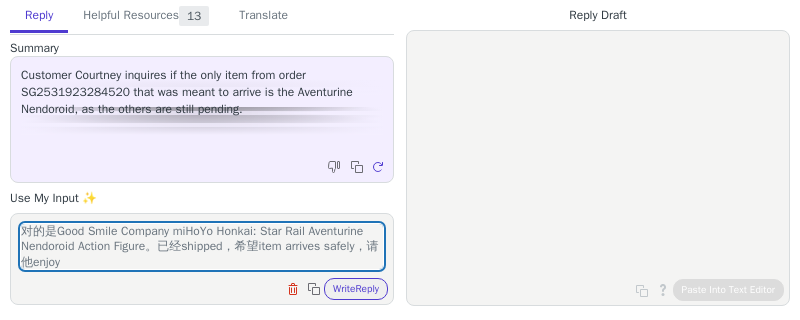 type on "对的是Good Smile Company miHoYo Honkai: Star Rail Aventurine Nendoroid Action Figure。已经shipped，希望item arrives safely，请他enjoy" 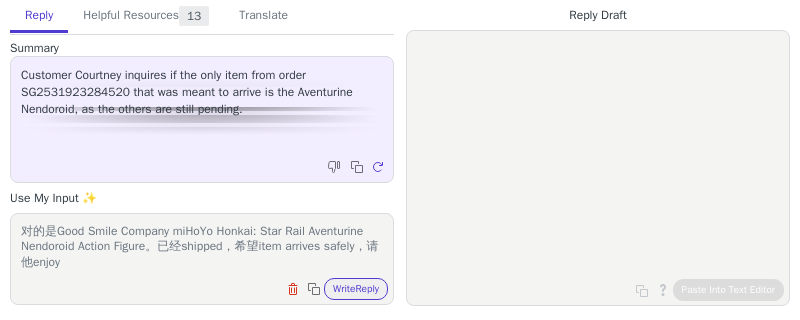 drag, startPoint x: 334, startPoint y: 289, endPoint x: 325, endPoint y: 302, distance: 15.811388 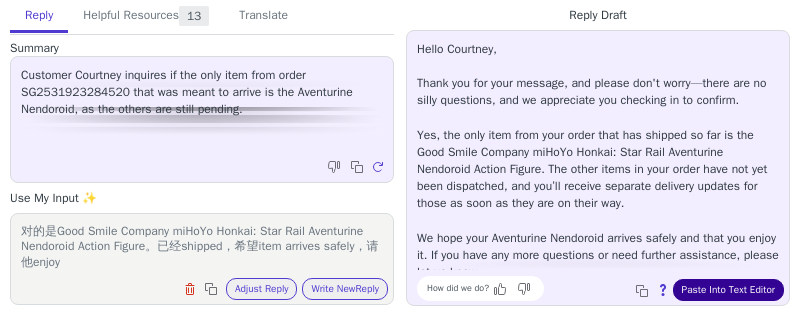 click on "Paste Into Text Editor" at bounding box center [728, 290] 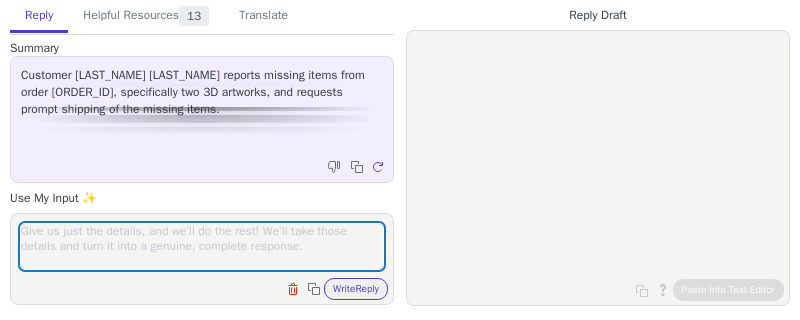 scroll, scrollTop: 0, scrollLeft: 0, axis: both 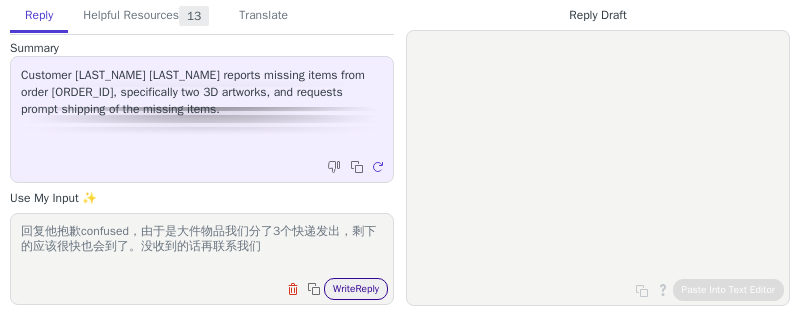 type on "回复他抱歉confused，由于是大件物品我们分了3个快递发出，剩下的应该很快也会到了。没收到的话再联系我们" 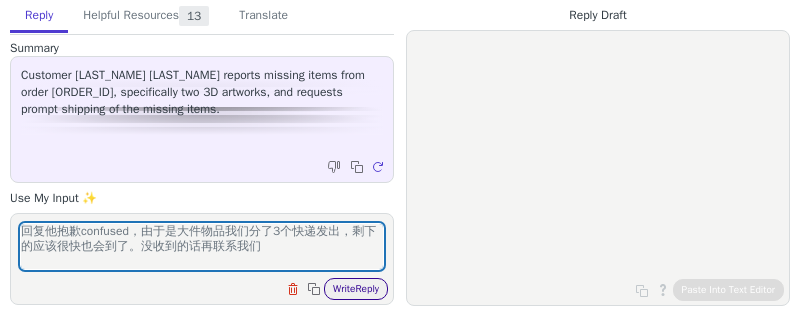 click on "Write  Reply" at bounding box center [356, 289] 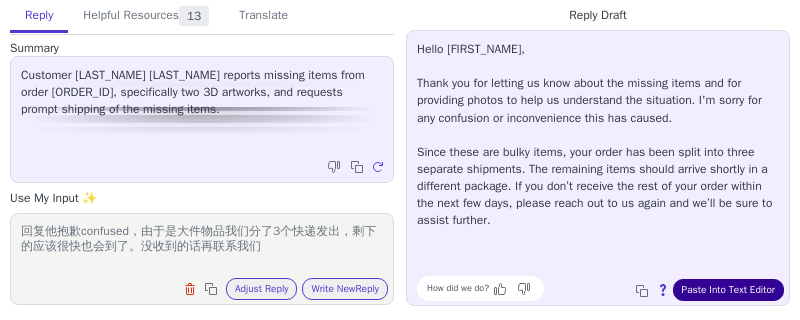 click on "Paste Into Text Editor" at bounding box center (728, 290) 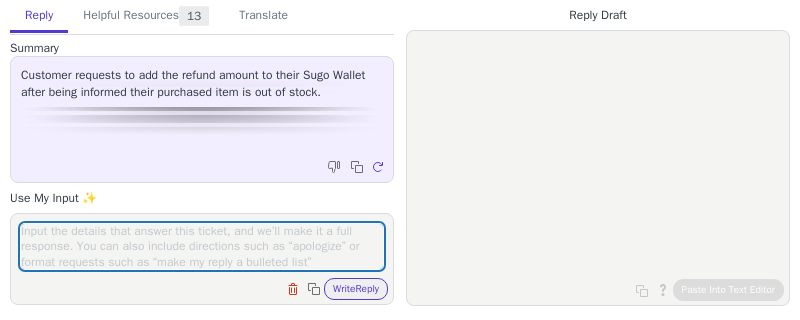 scroll, scrollTop: 0, scrollLeft: 0, axis: both 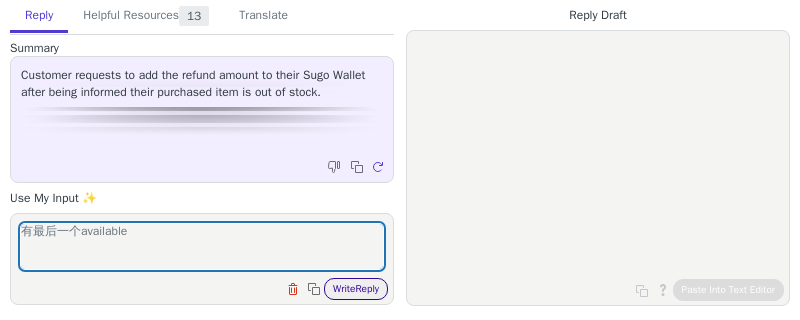 type on "有最后一个available" 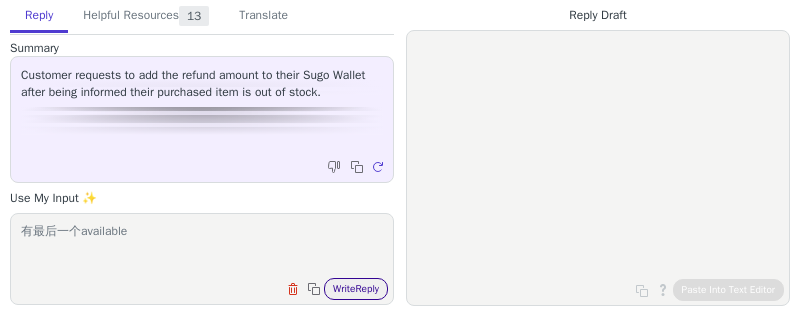 click on "Write  Reply" at bounding box center (356, 289) 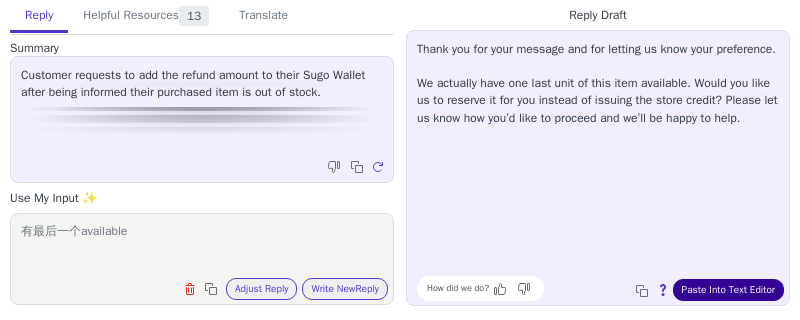 click on "Paste Into Text Editor" at bounding box center (728, 290) 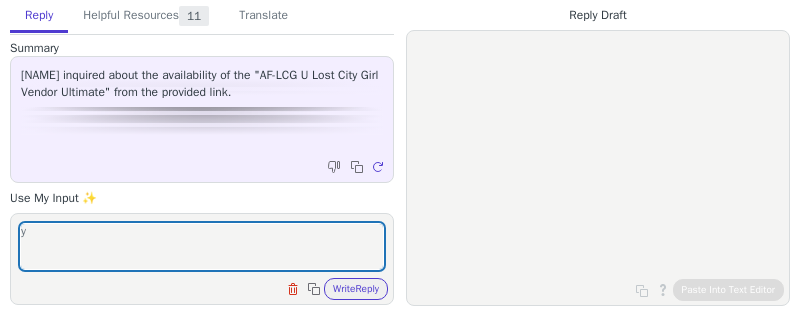 scroll, scrollTop: 0, scrollLeft: 0, axis: both 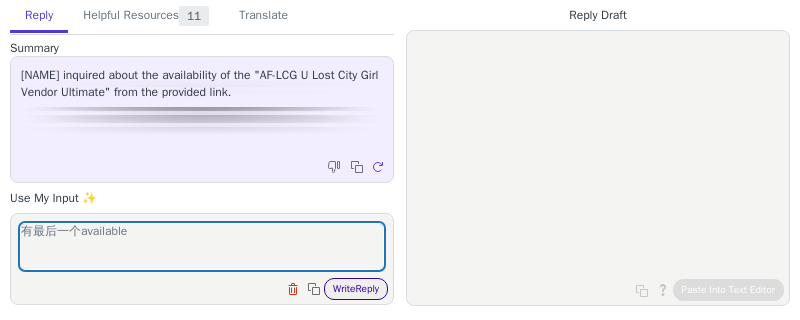 type on "有最后一个available" 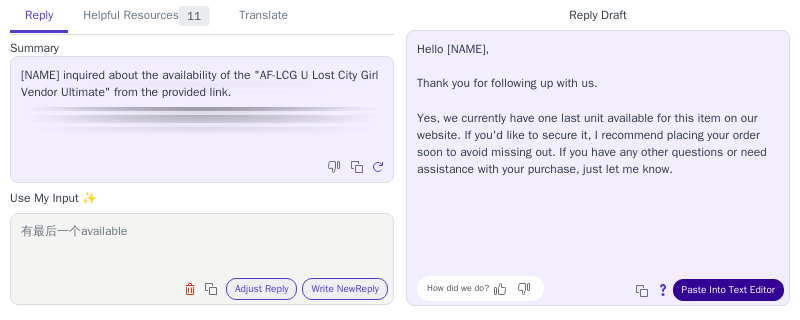 click on "Paste Into Text Editor" at bounding box center [728, 290] 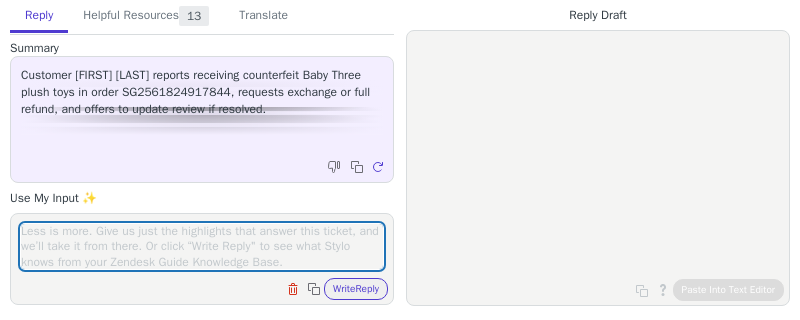scroll, scrollTop: 0, scrollLeft: 0, axis: both 